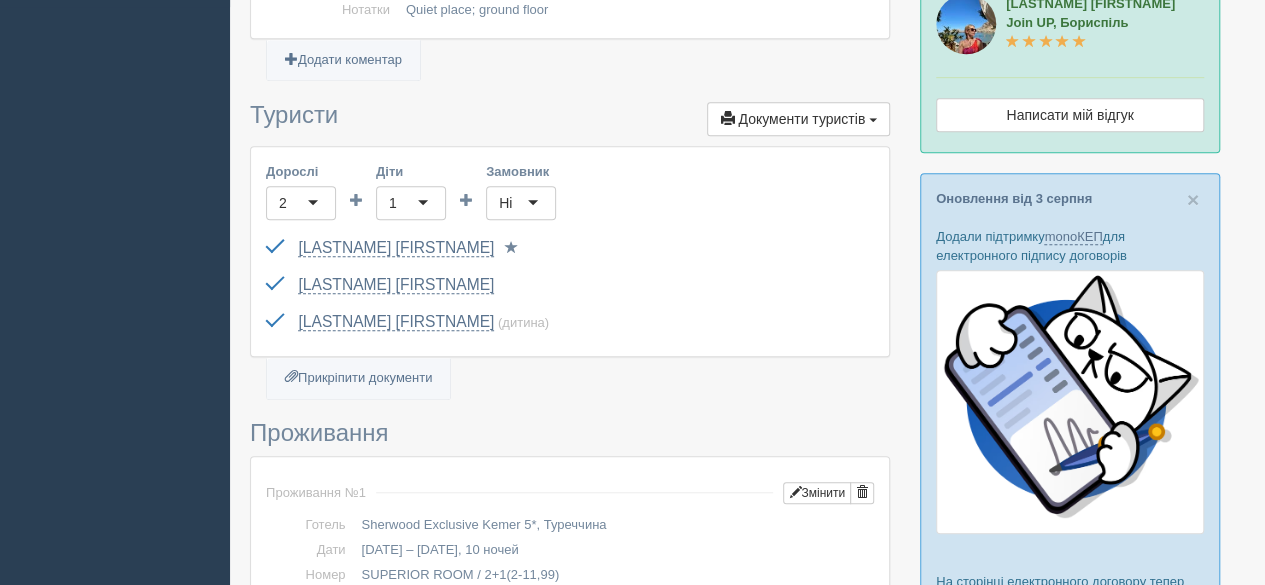 scroll, scrollTop: 0, scrollLeft: 0, axis: both 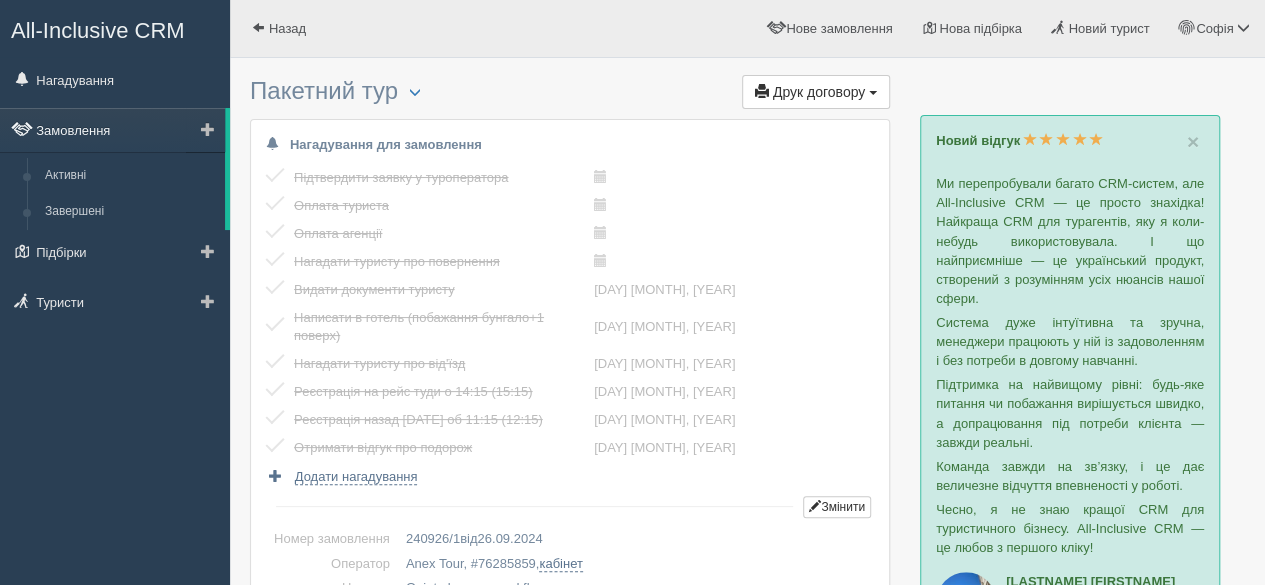 click on "Замовлення" at bounding box center [112, 130] 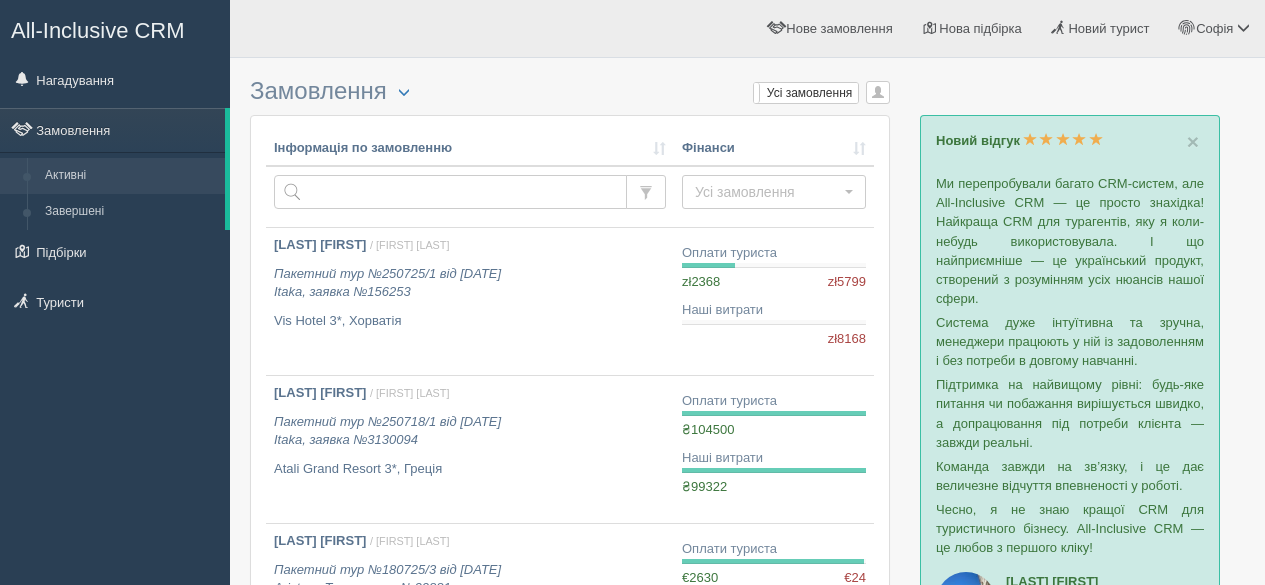 scroll, scrollTop: 0, scrollLeft: 0, axis: both 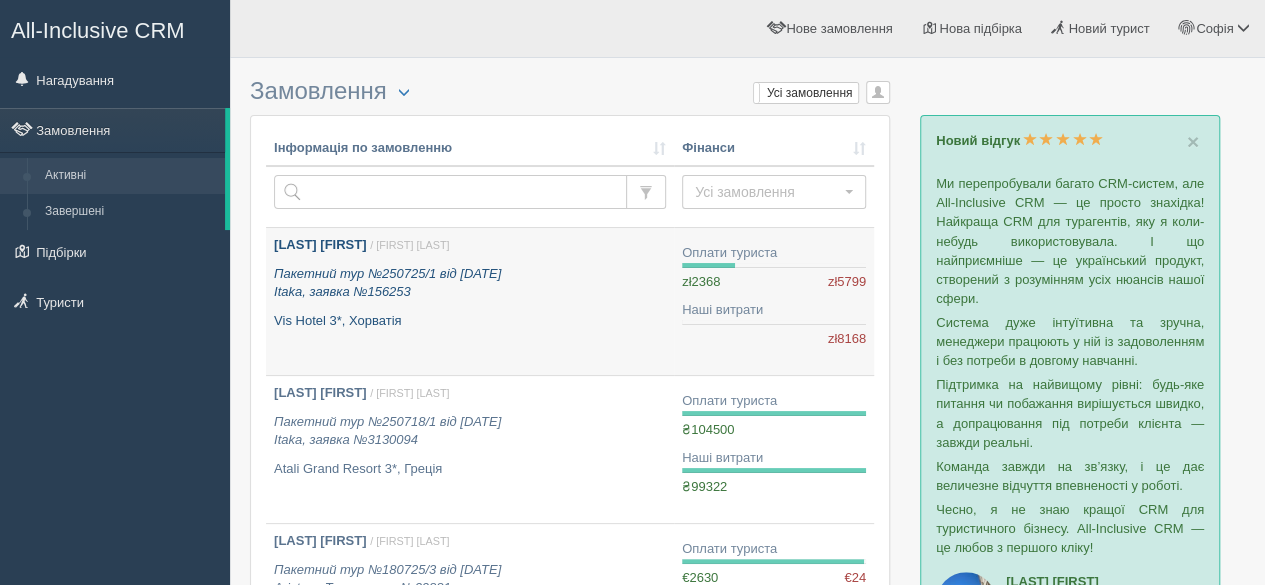 click on "BERLOG SERGII
/ Татьяна Л.
Пакетний тур №250725/1 від 25.07.2025
Itaka, заявка №156253
Vis Hotel 3*, Хорватія" at bounding box center (470, 301) 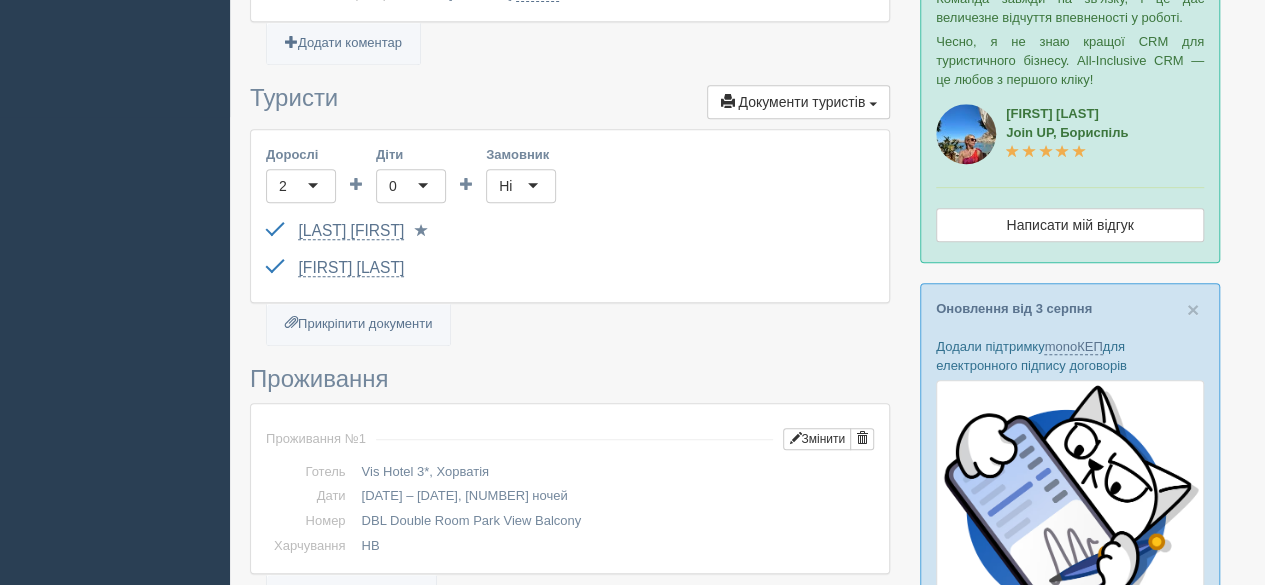 scroll, scrollTop: 500, scrollLeft: 0, axis: vertical 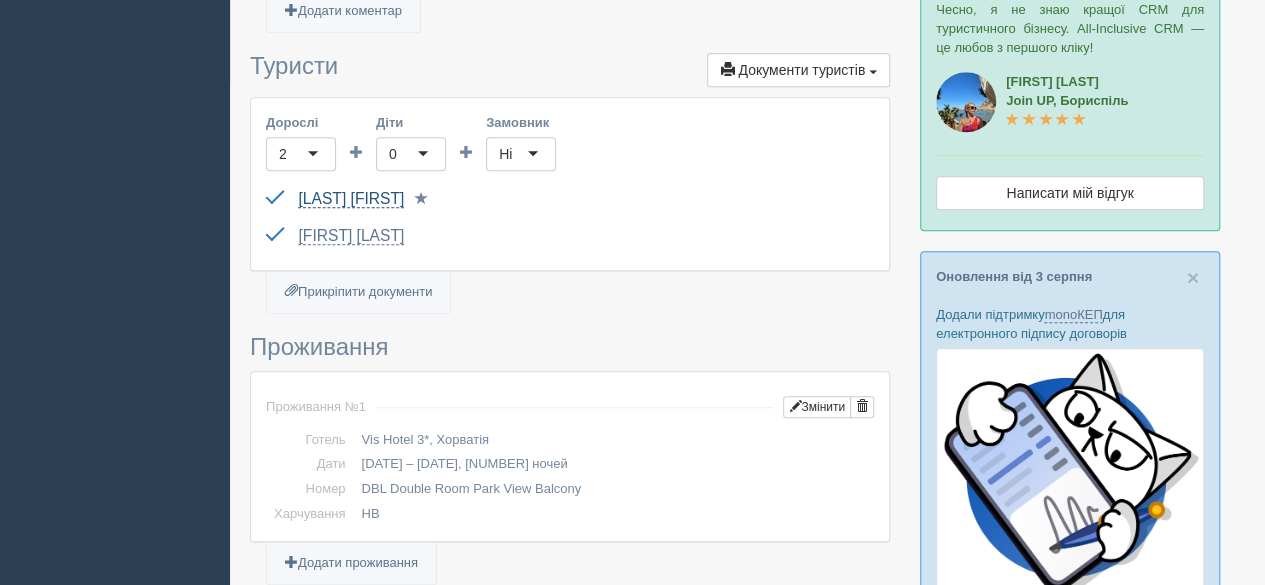 click on "[LAST] [FIRST]" at bounding box center [351, 199] 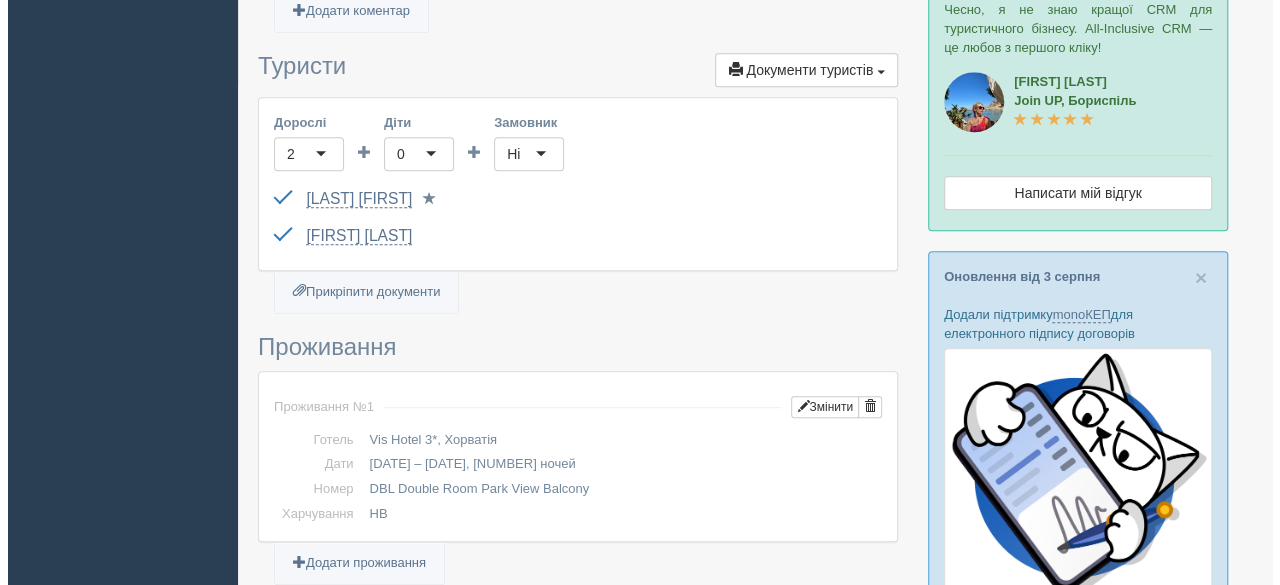 scroll, scrollTop: 0, scrollLeft: 0, axis: both 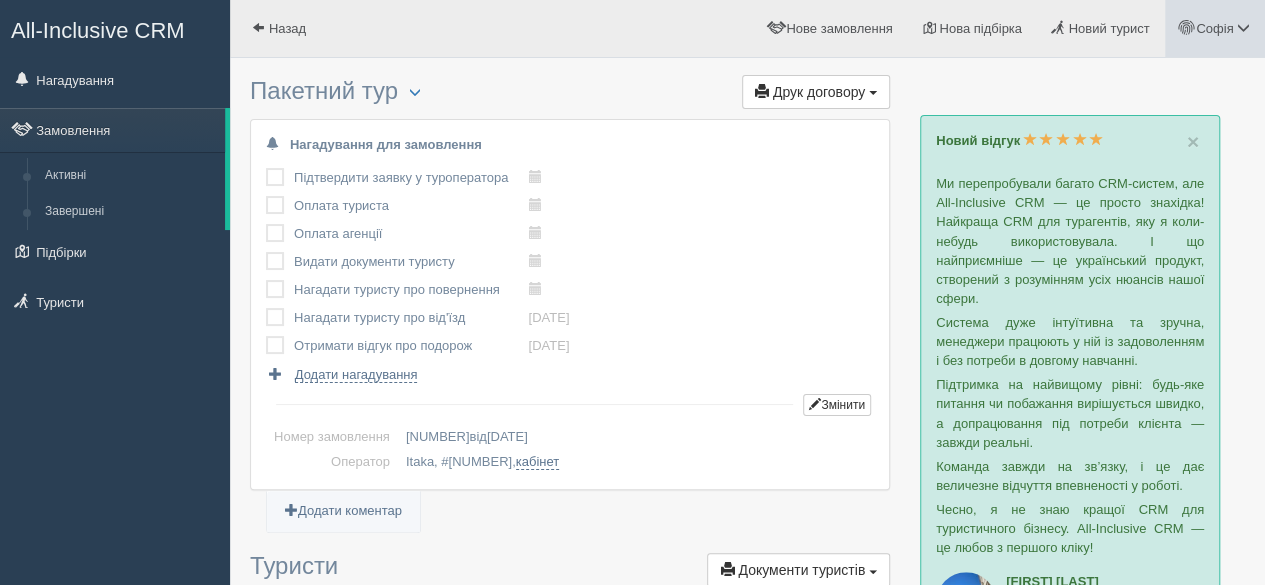 drag, startPoint x: 1226, startPoint y: 61, endPoint x: 1224, endPoint y: 46, distance: 15.132746 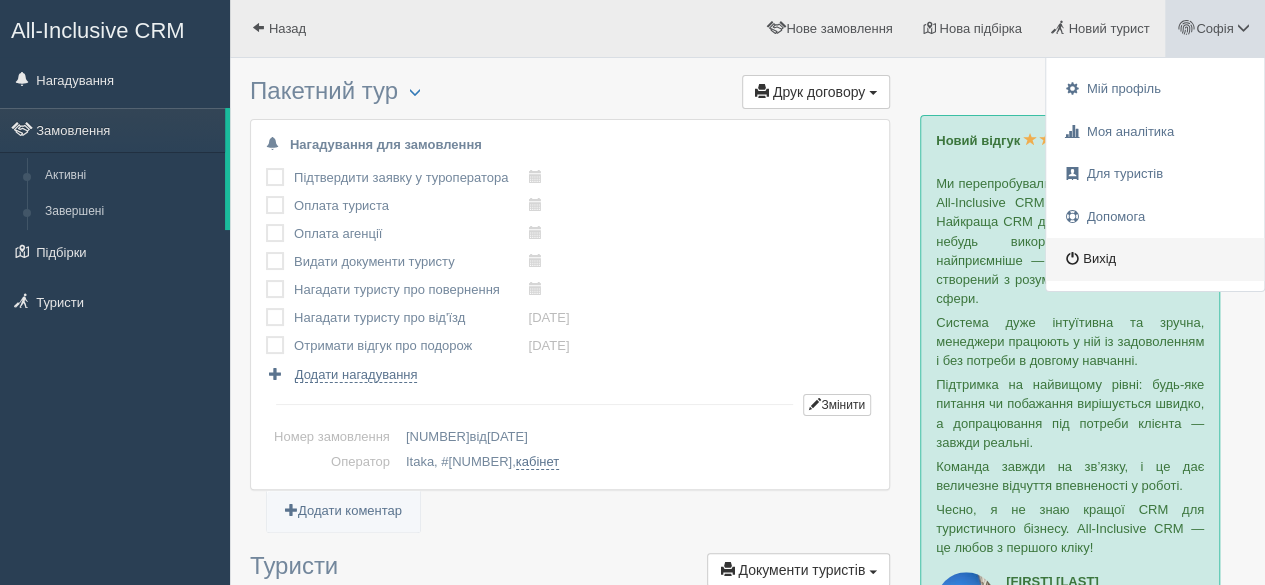 click on "Вихід" at bounding box center (1155, 259) 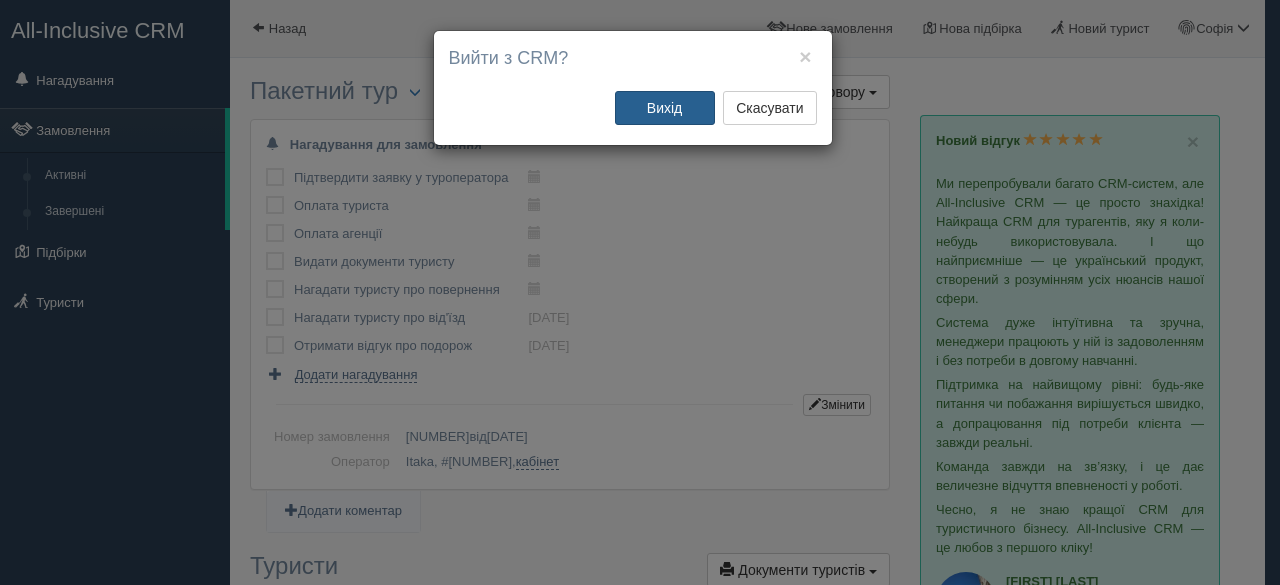 drag, startPoint x: 649, startPoint y: 112, endPoint x: 546, endPoint y: 18, distance: 139.44533 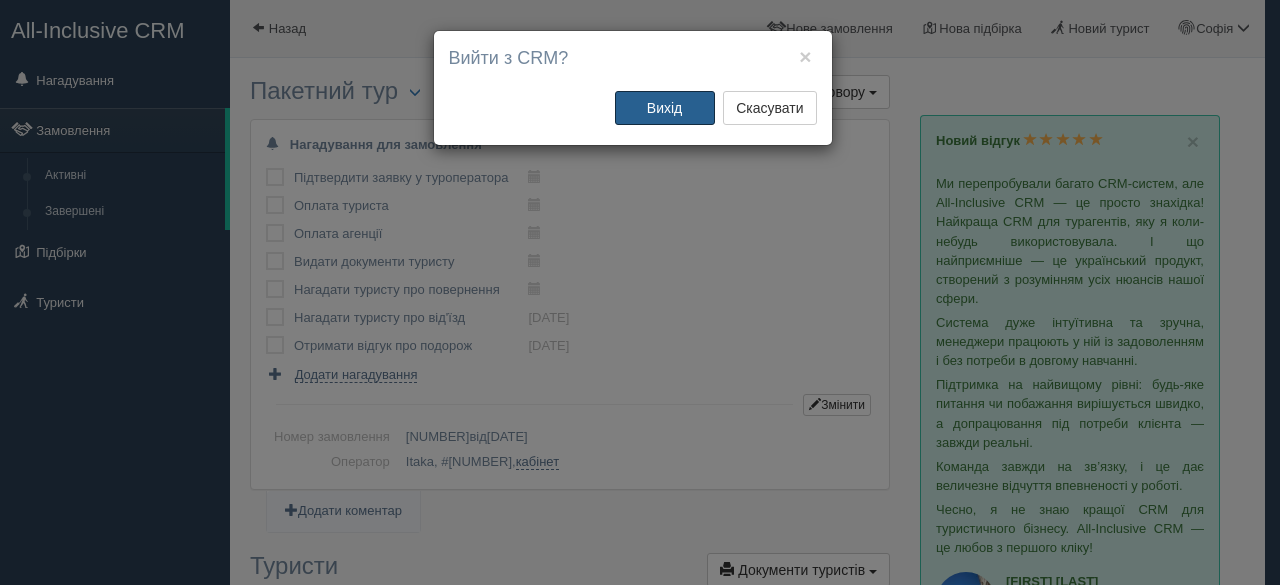 click on "Вихід" at bounding box center [665, 108] 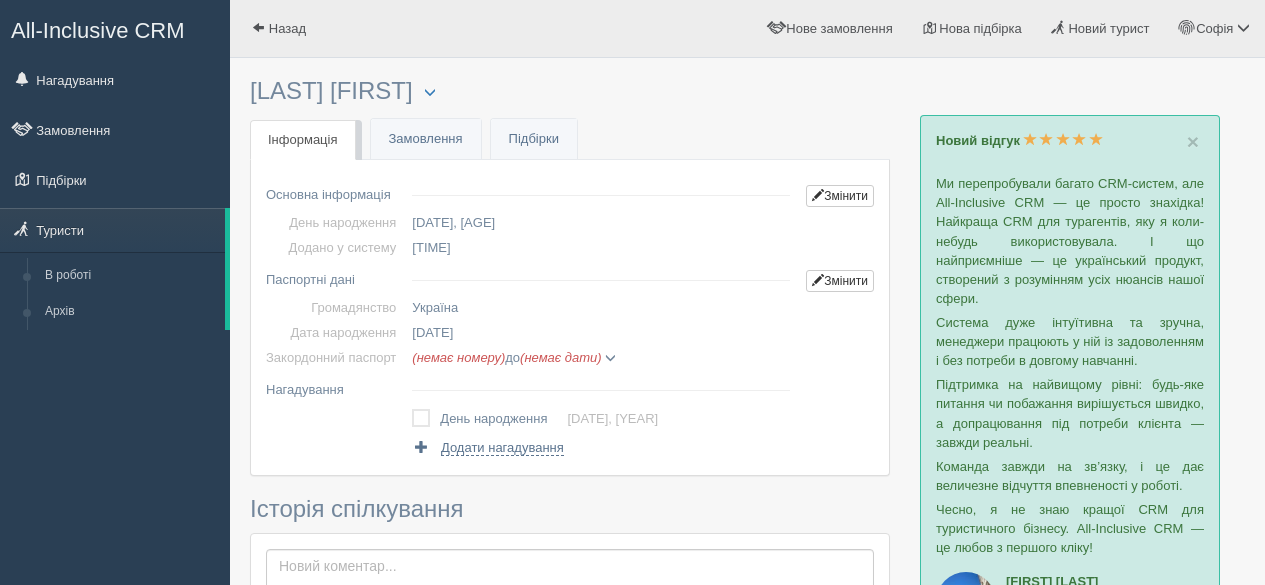 scroll, scrollTop: 0, scrollLeft: 0, axis: both 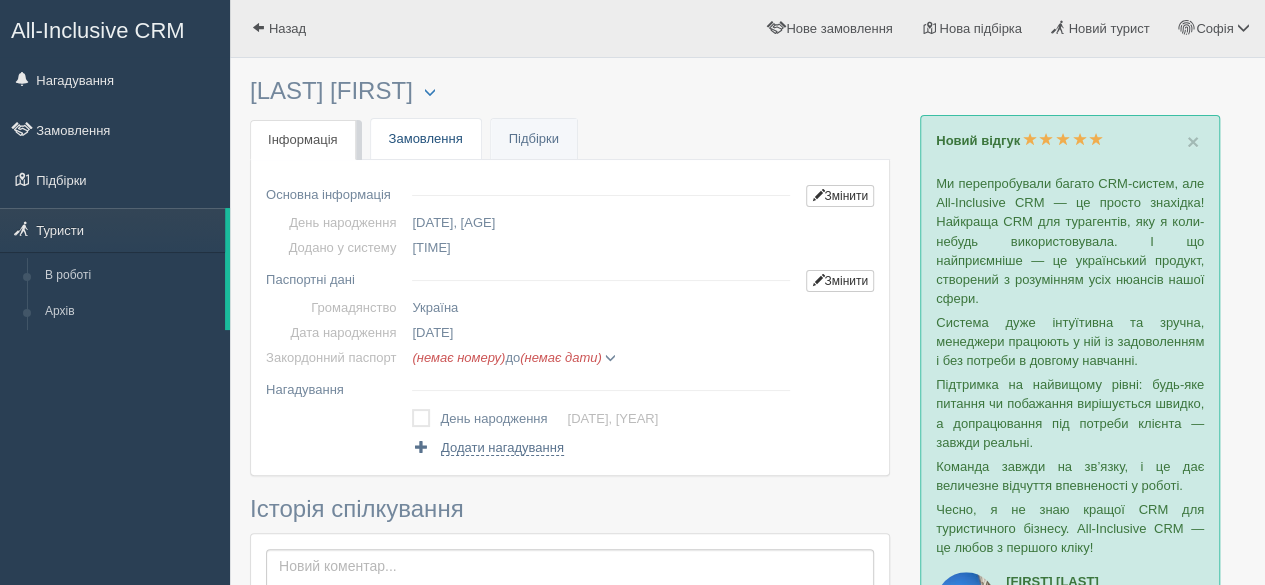 click on "Замовлення" at bounding box center (426, 139) 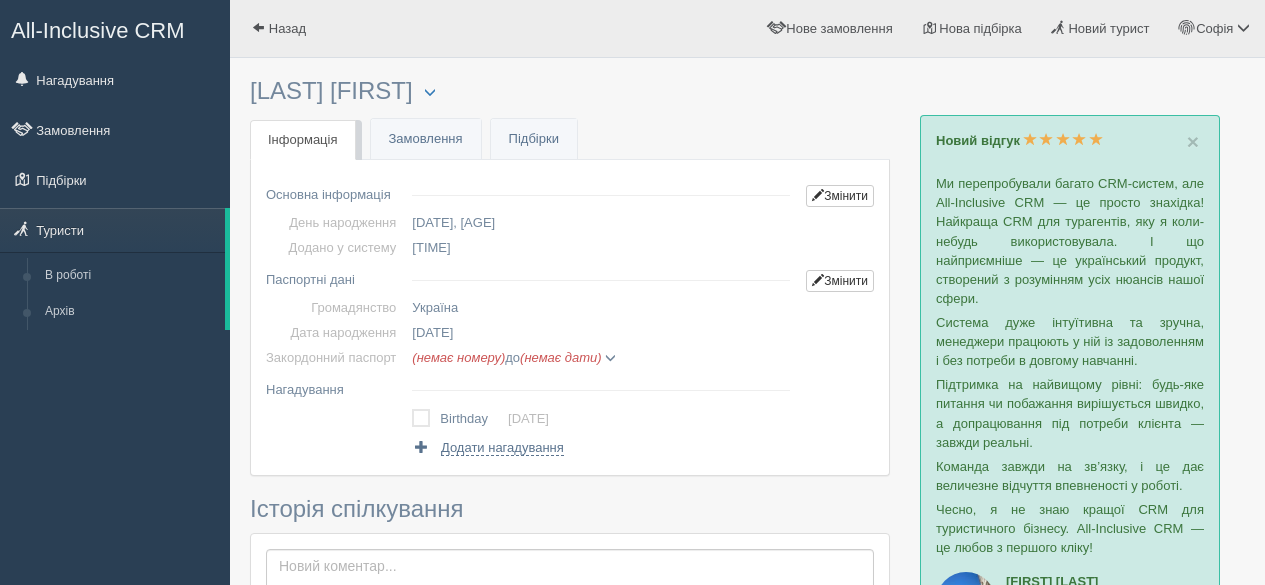 scroll, scrollTop: 0, scrollLeft: 0, axis: both 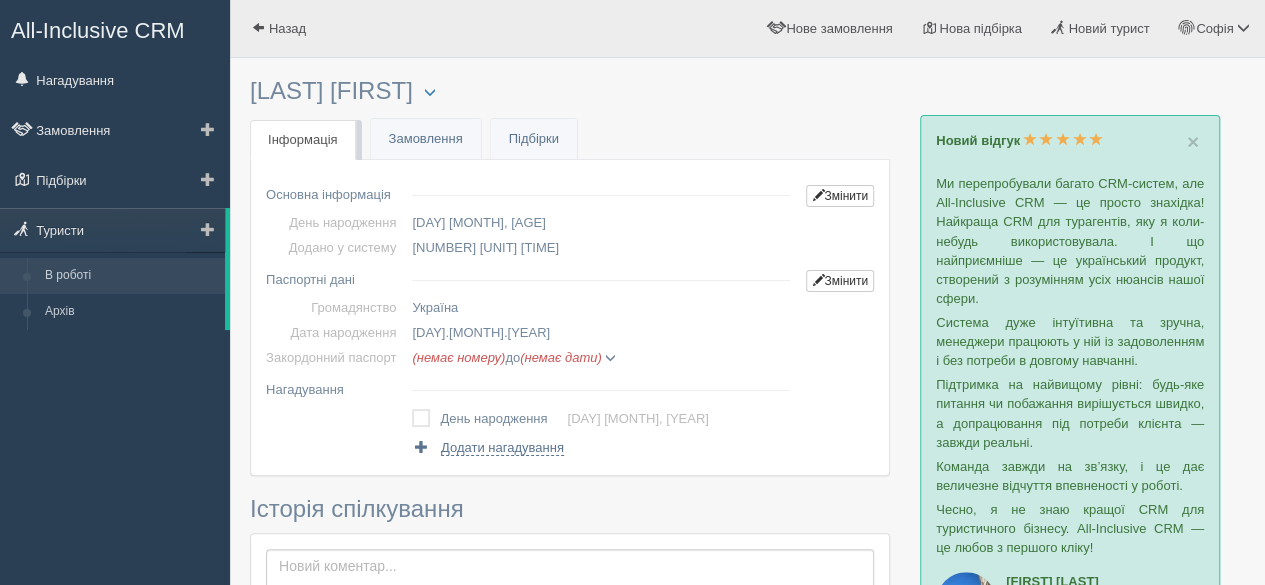 click on "В роботі" at bounding box center (130, 276) 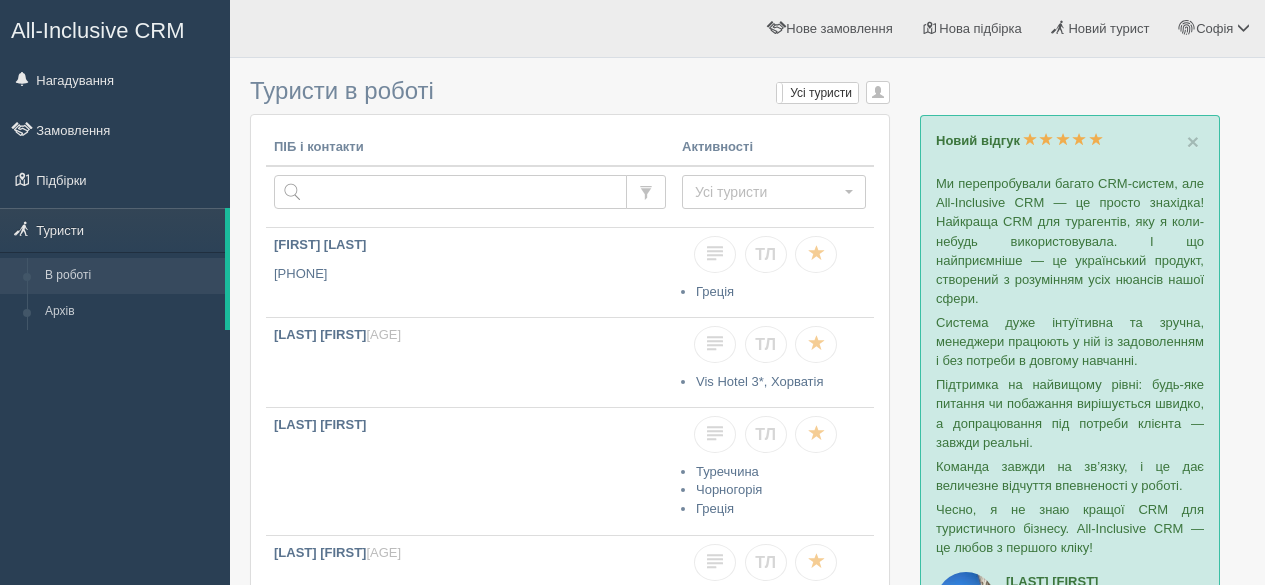 scroll, scrollTop: 0, scrollLeft: 0, axis: both 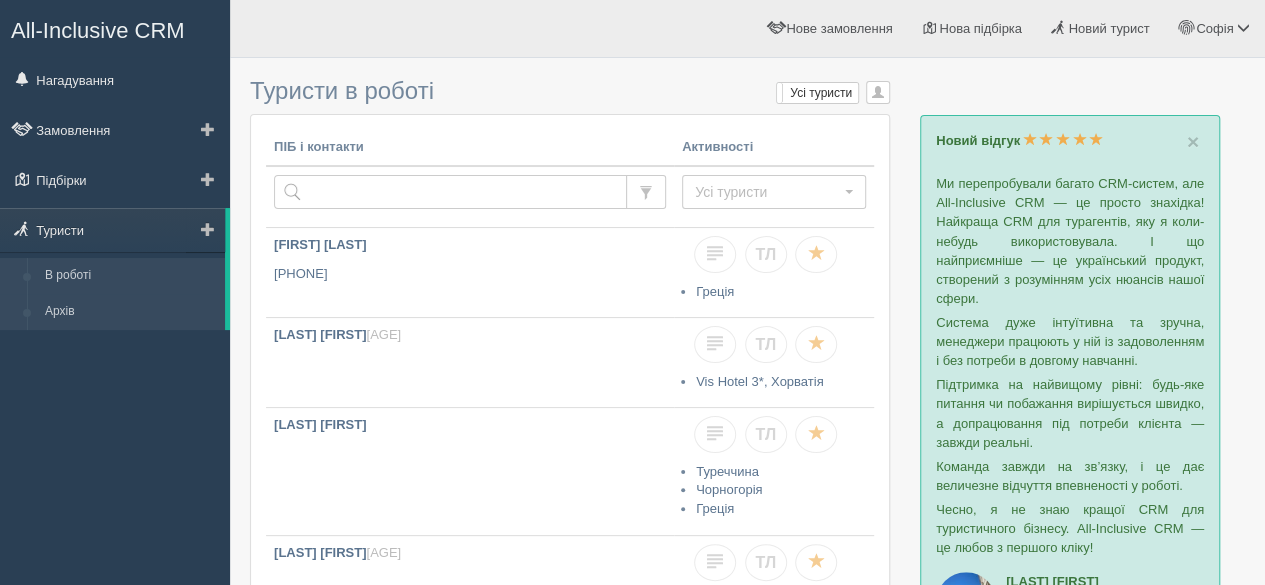 drag, startPoint x: 0, startPoint y: 0, endPoint x: 78, endPoint y: 308, distance: 317.72314 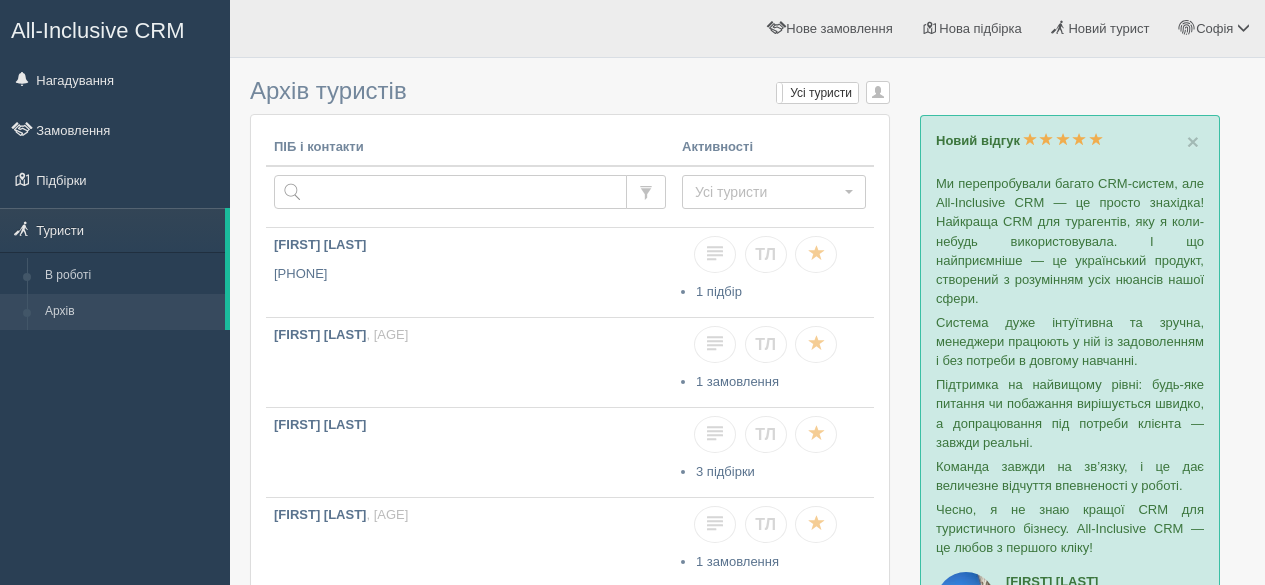 scroll, scrollTop: 0, scrollLeft: 0, axis: both 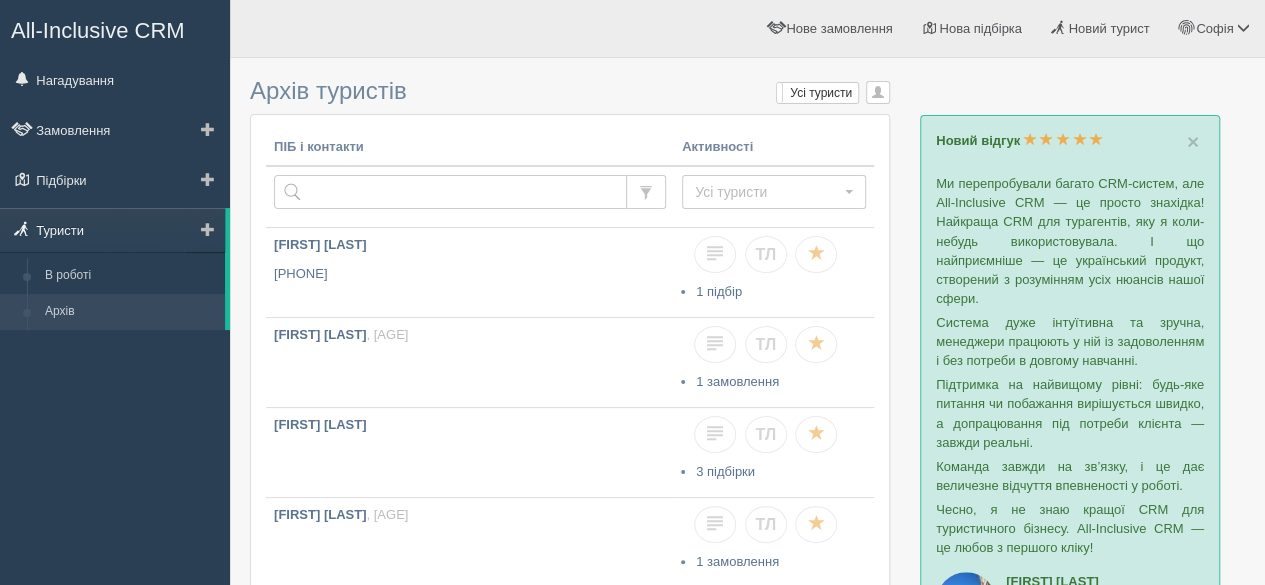 click on "Туристи" at bounding box center (112, 230) 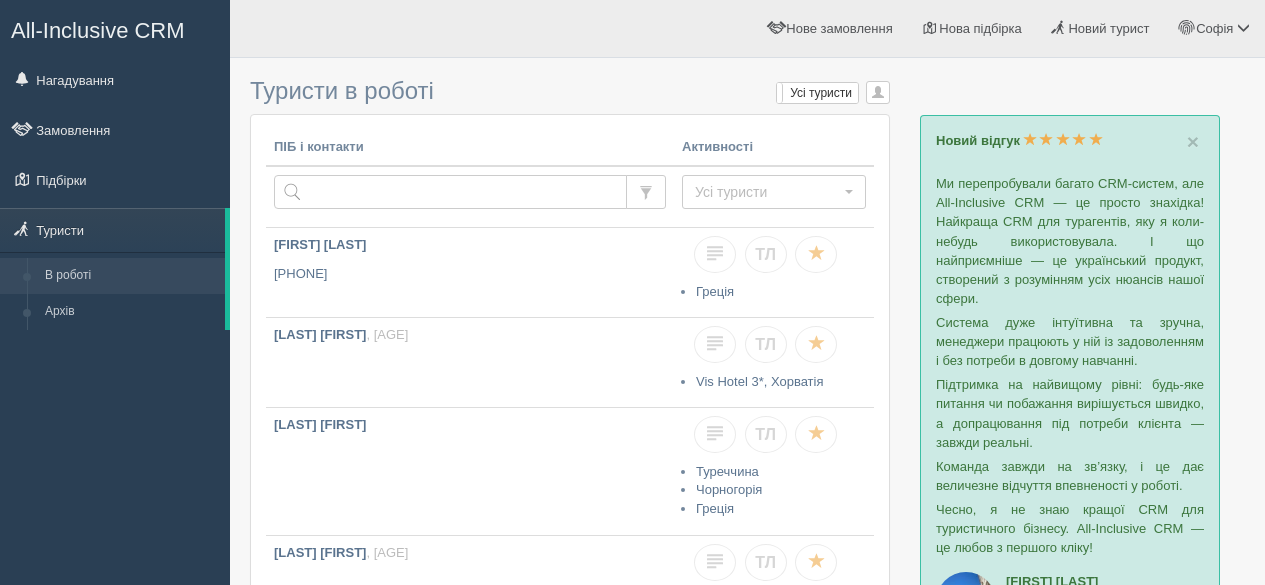 scroll, scrollTop: 0, scrollLeft: 0, axis: both 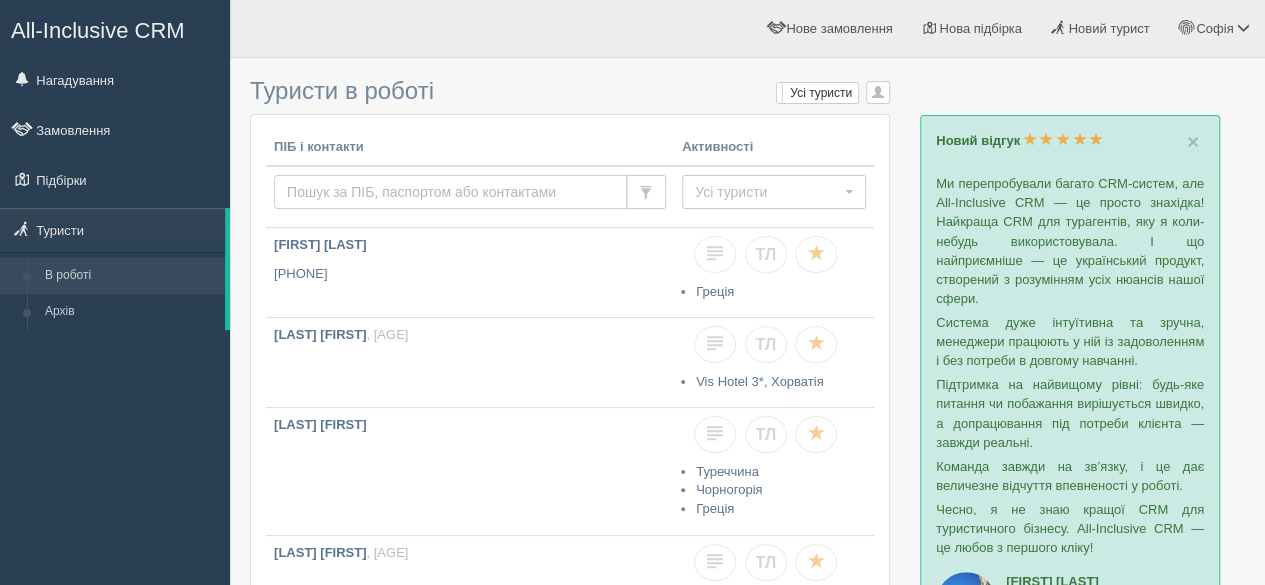 click at bounding box center (450, 192) 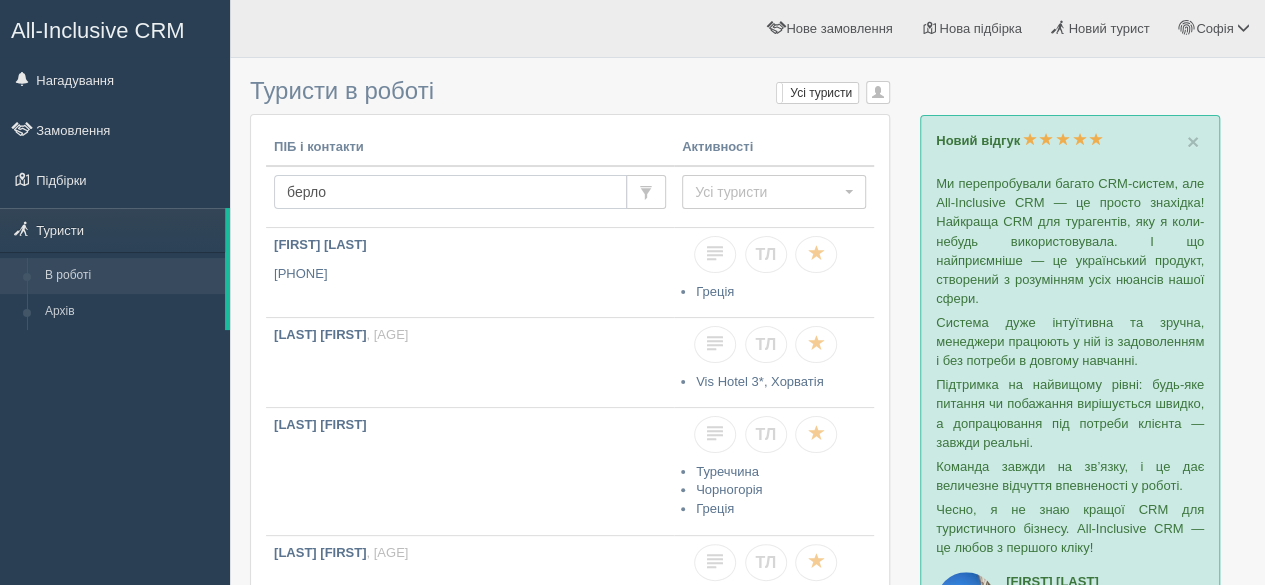 type on "берлог" 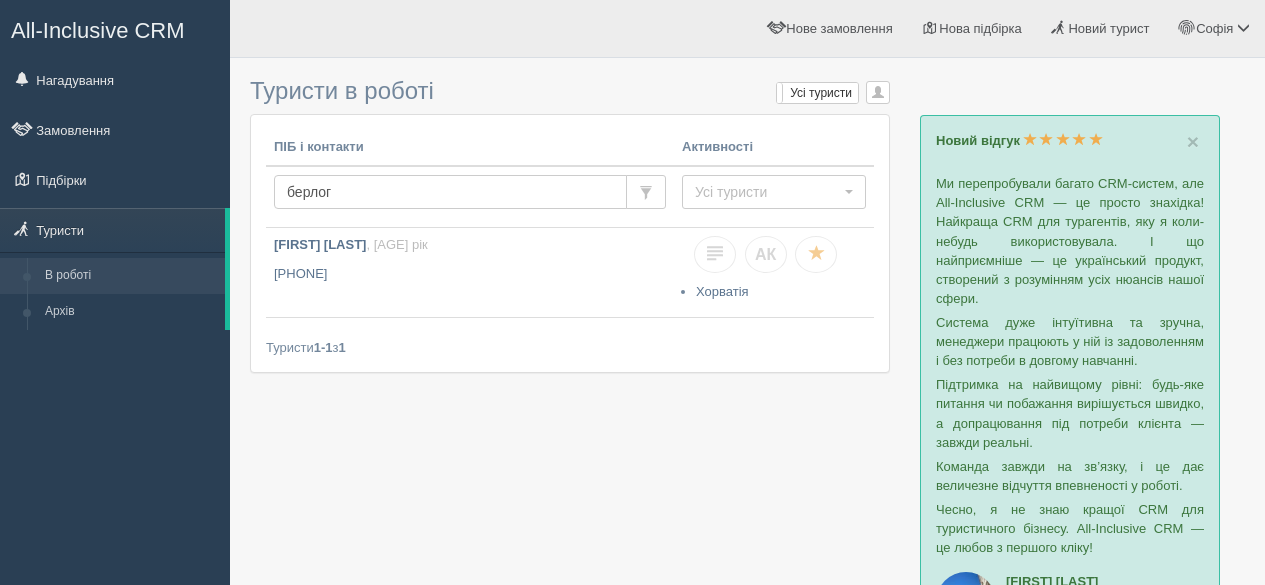 scroll, scrollTop: 0, scrollLeft: 0, axis: both 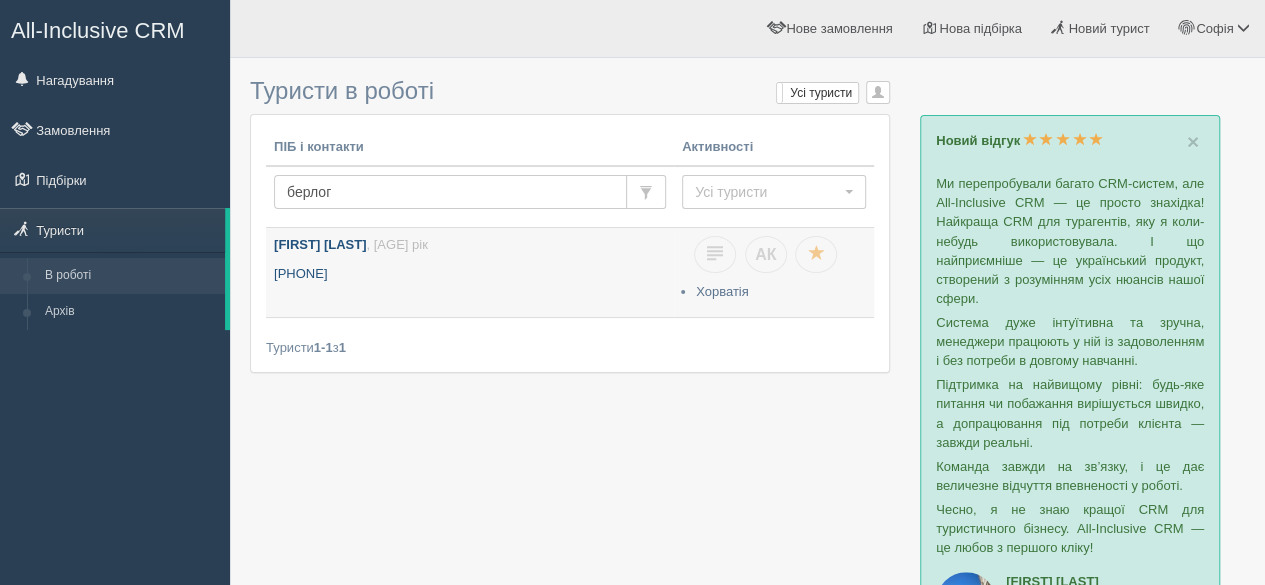 click on "Берлог Сергій ,
41 рік
+380 97 721 1943" at bounding box center (470, 272) 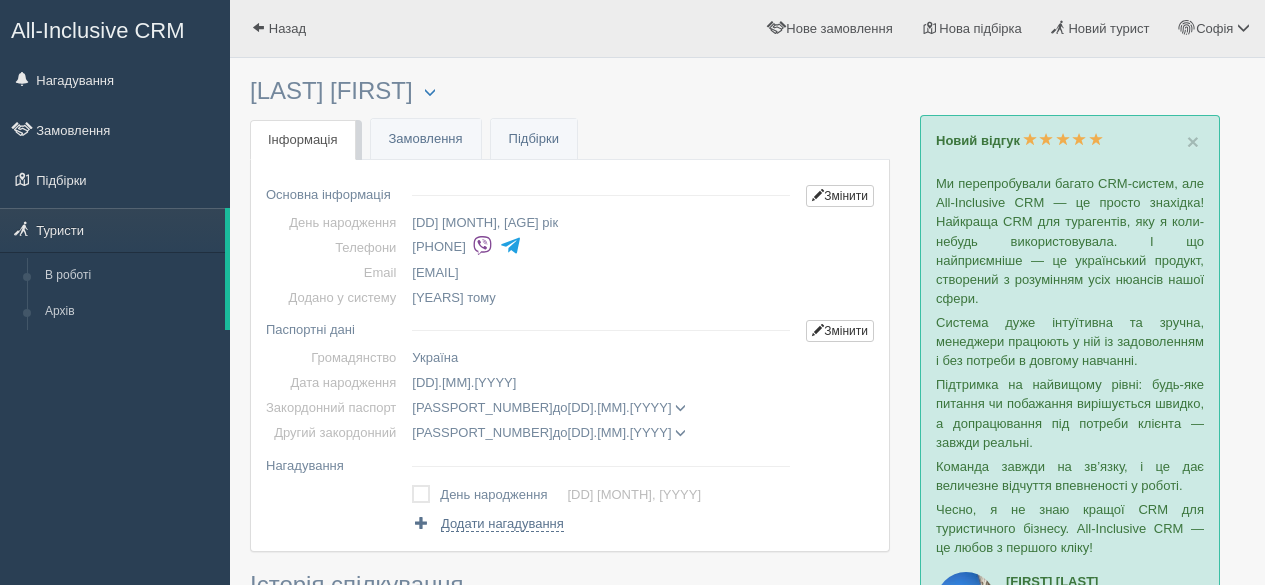scroll, scrollTop: 0, scrollLeft: 0, axis: both 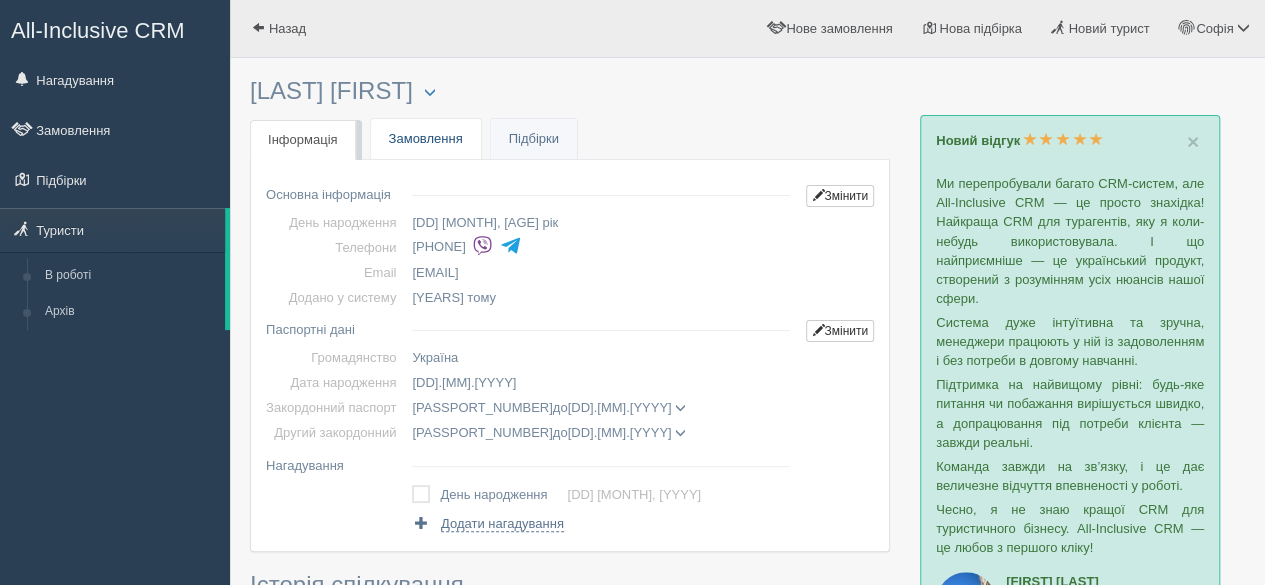 click on "Замовлення" at bounding box center [426, 139] 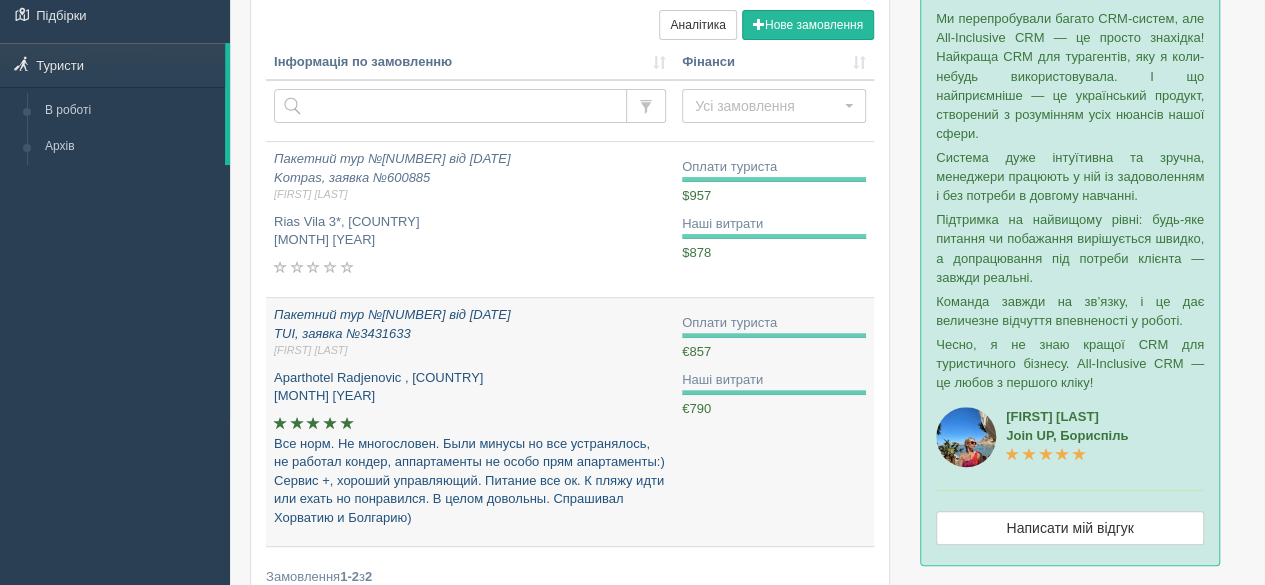 scroll, scrollTop: 100, scrollLeft: 0, axis: vertical 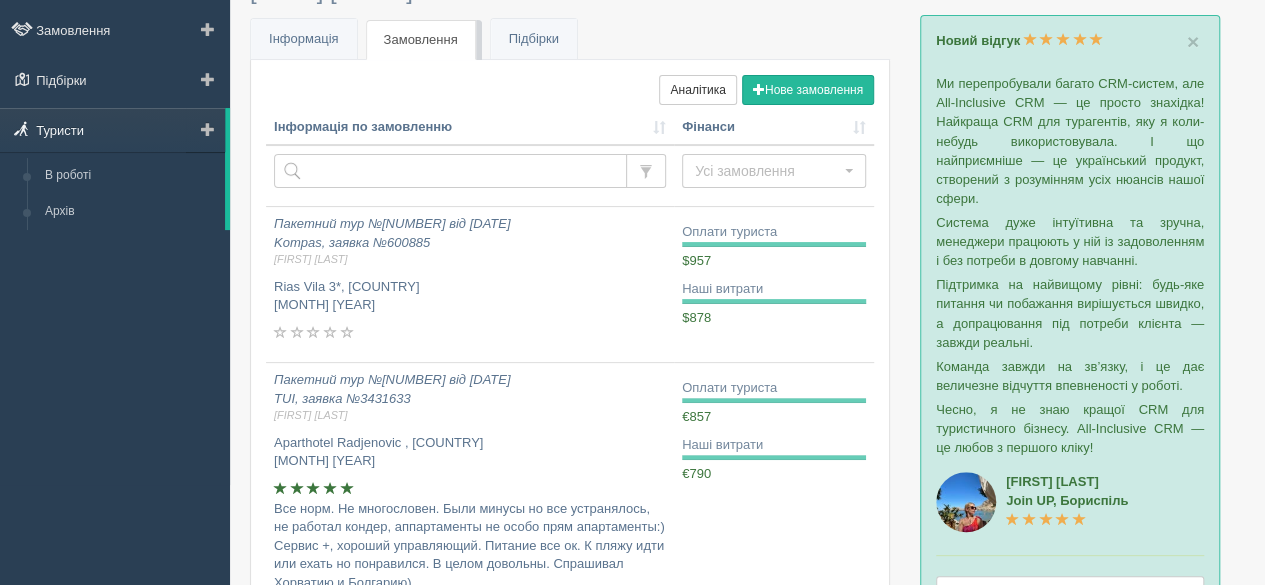 click on "Туристи" at bounding box center (112, 130) 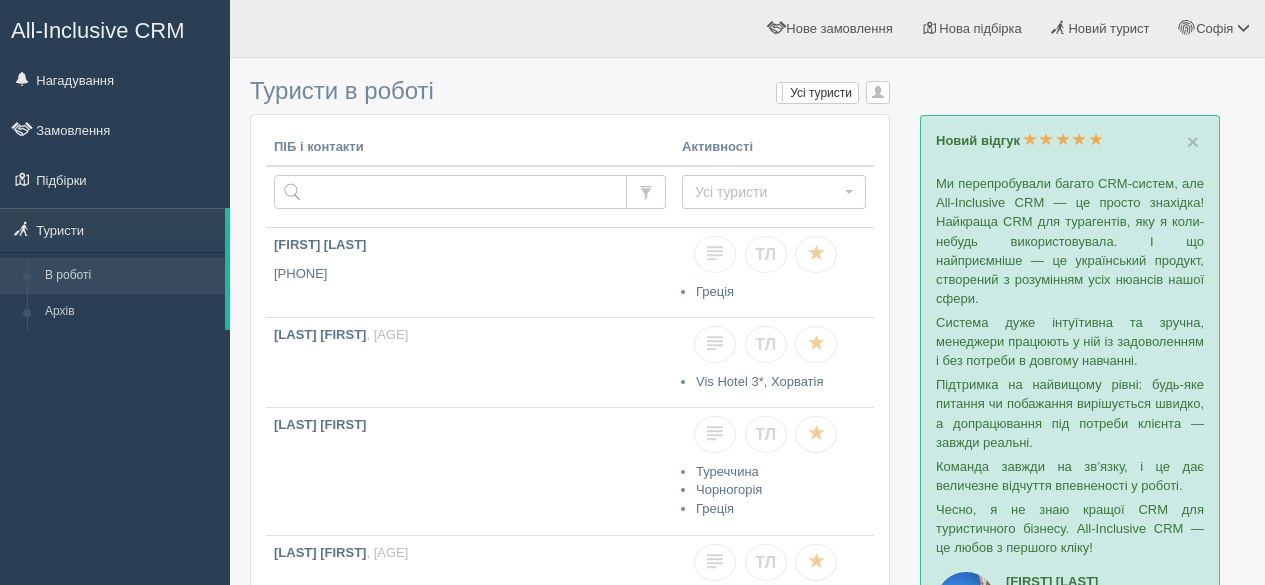 scroll, scrollTop: 0, scrollLeft: 0, axis: both 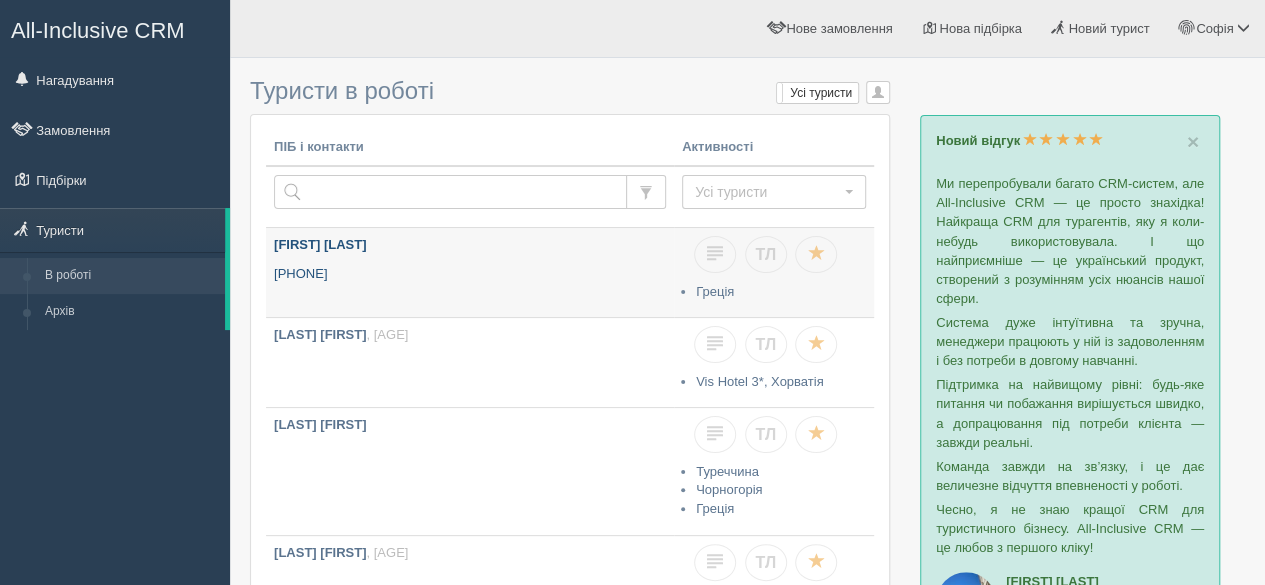 click on "[FIRST] [LAST]" at bounding box center [470, 245] 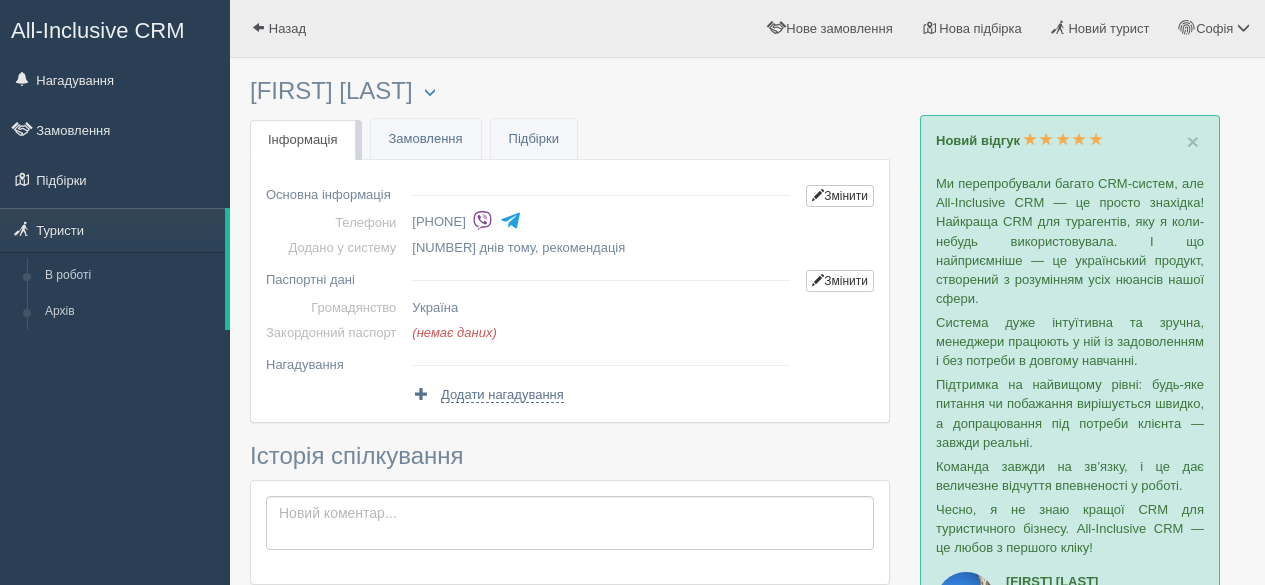 scroll, scrollTop: 0, scrollLeft: 0, axis: both 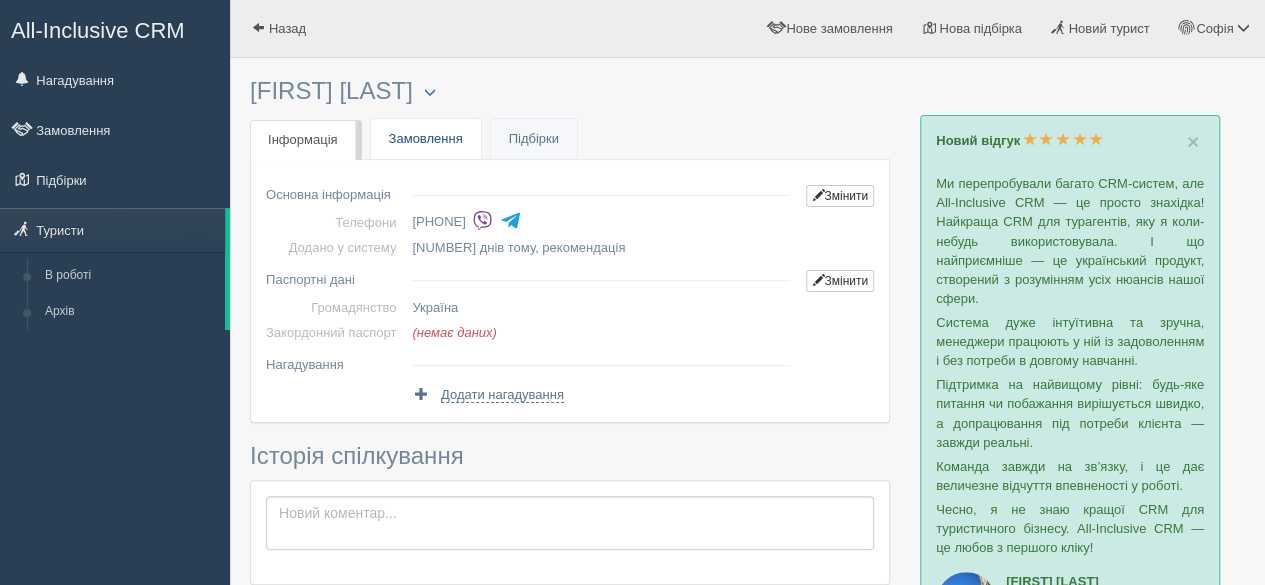 click on "Замовлення" at bounding box center (426, 139) 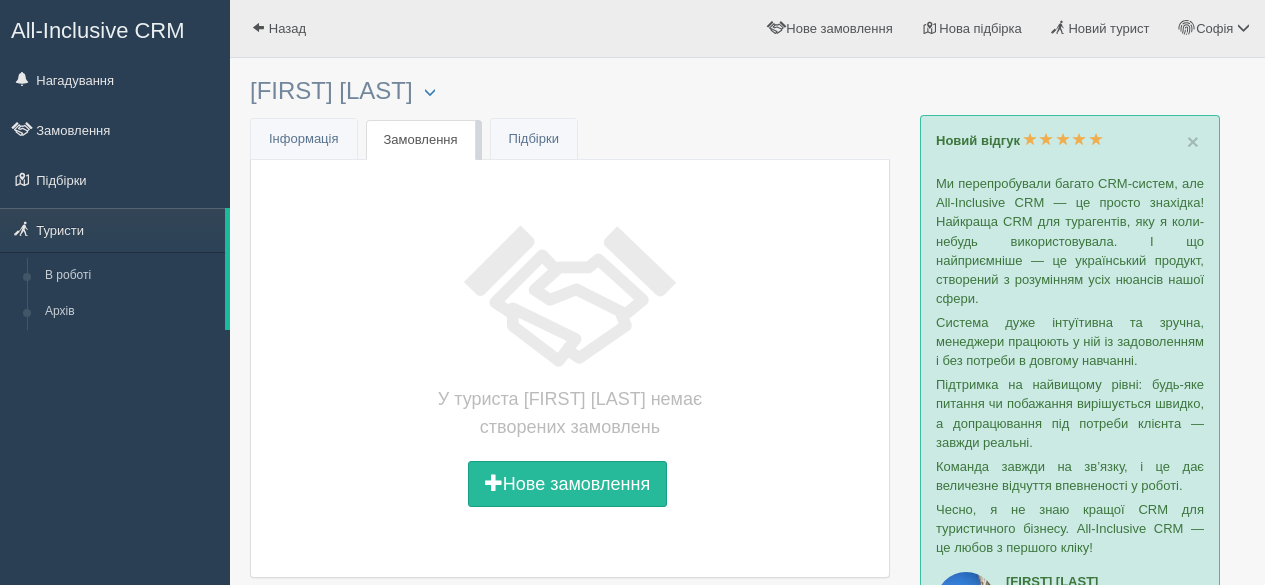 scroll, scrollTop: 0, scrollLeft: 0, axis: both 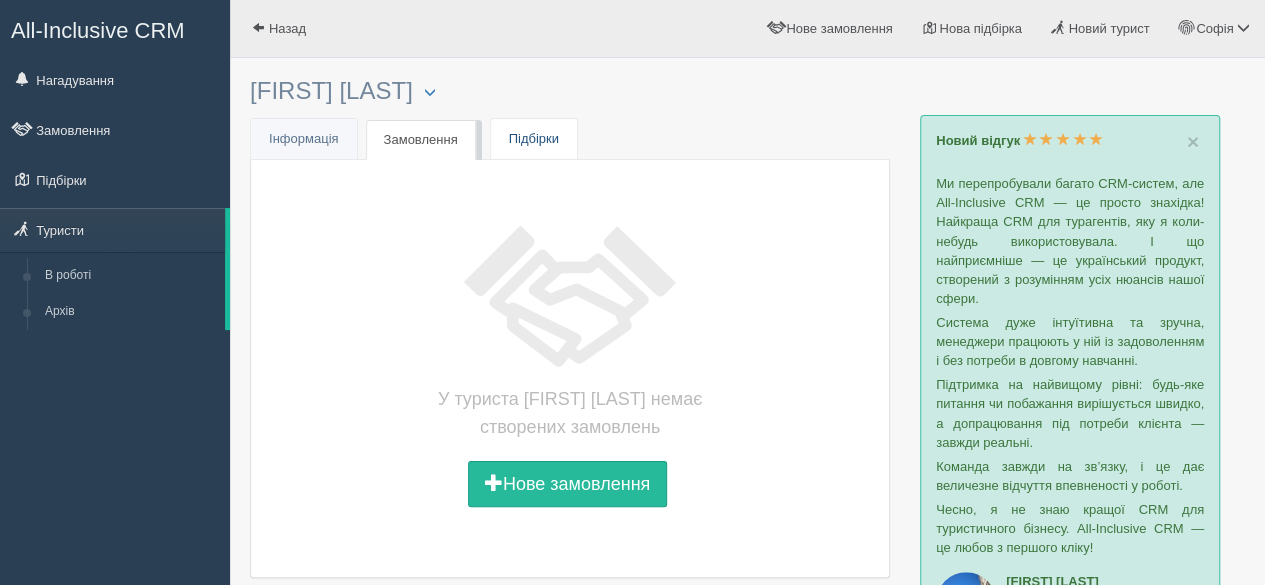 click on "Підбірки" at bounding box center [534, 139] 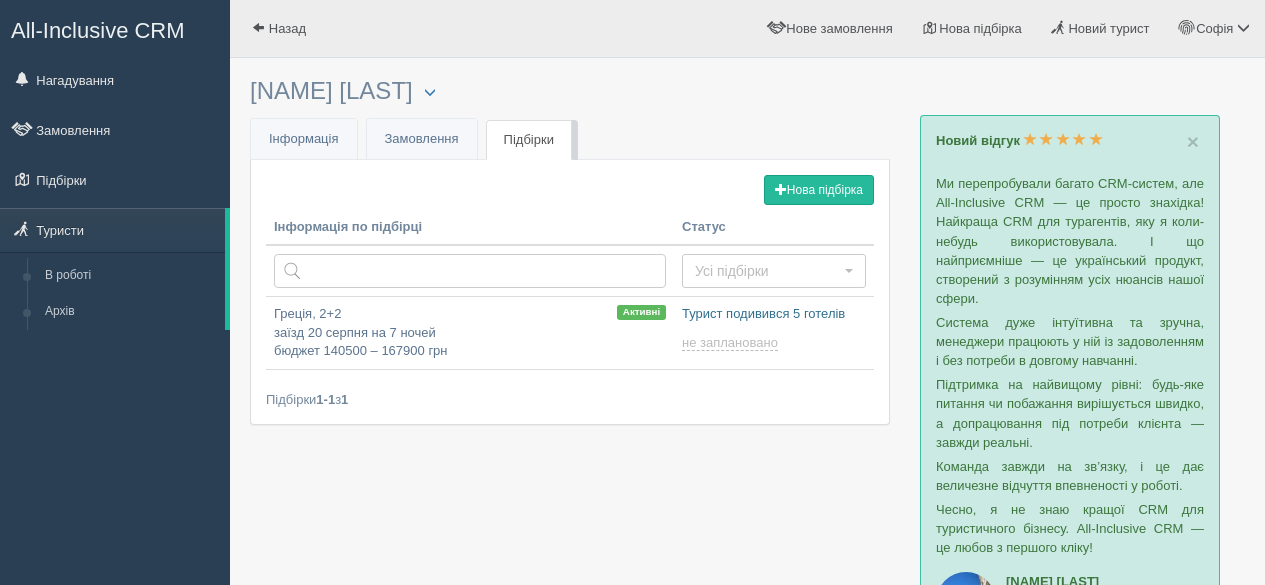 scroll, scrollTop: 0, scrollLeft: 0, axis: both 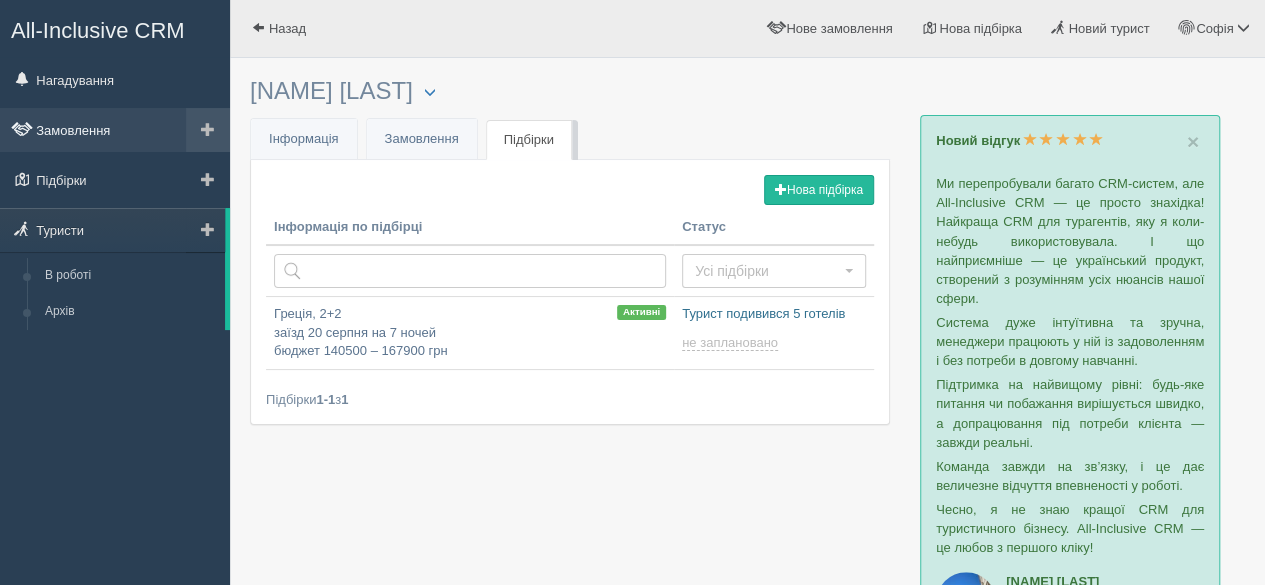 click on "Замовлення" at bounding box center (115, 130) 